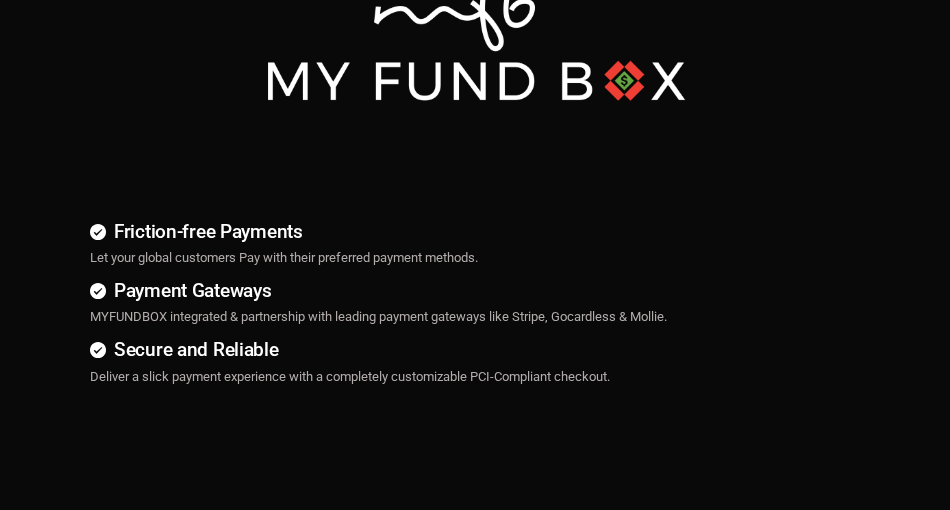 scroll, scrollTop: 1034, scrollLeft: 0, axis: vertical 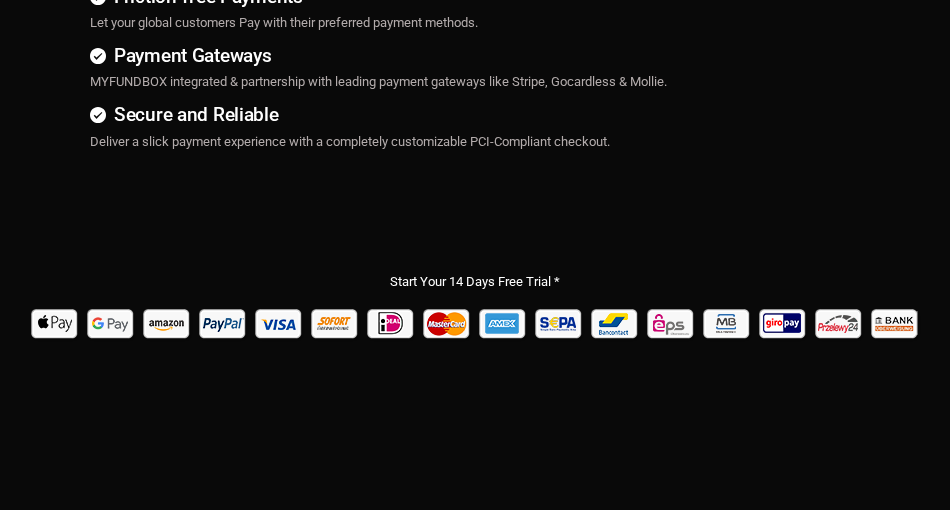 click on "Secure and Reliable
Deliver a slick payment experience with a completely customizable PCI-Compliant checkout." at bounding box center [485, 7] 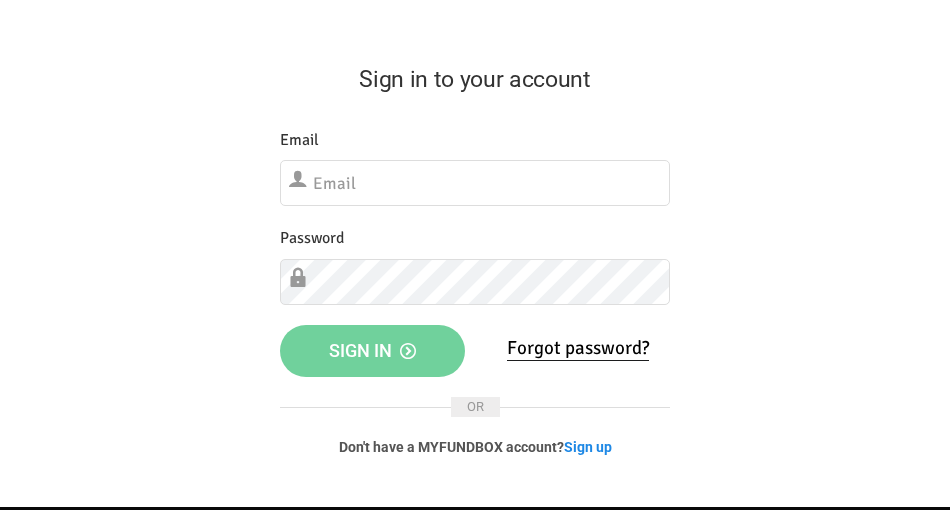 scroll, scrollTop: 0, scrollLeft: 0, axis: both 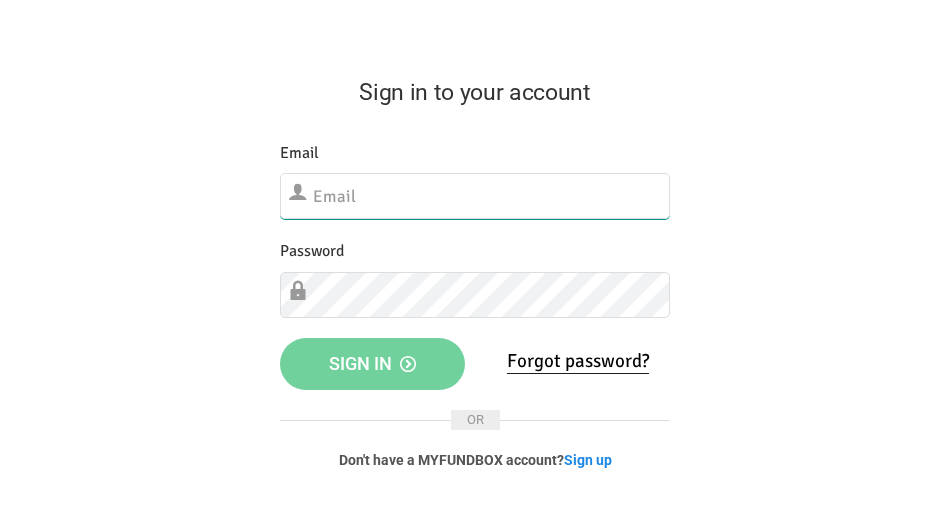 click at bounding box center [475, 196] 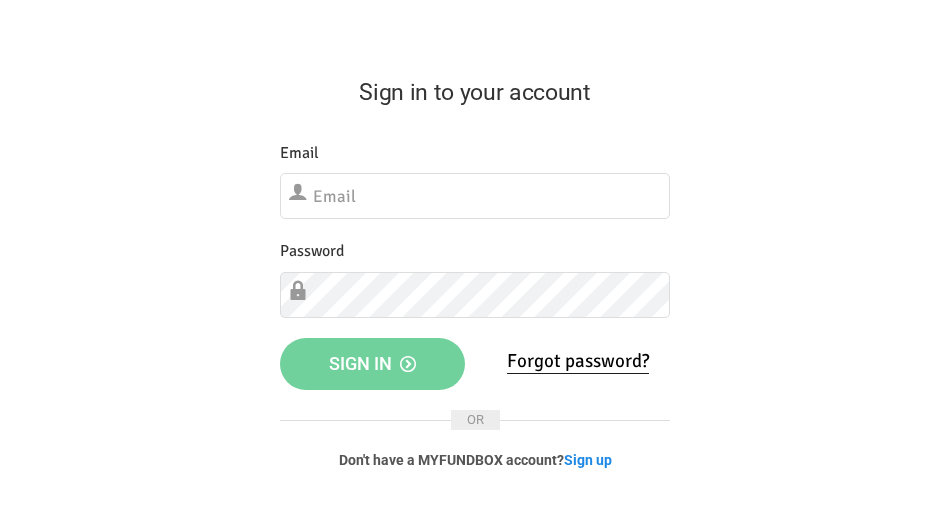click on "Sign in to your account
Something Went Wrong.Please close the browser and open again
Your Donation information not found. Please try to login with your Email or Mobile Nr. used for donation
Sign Out
Delete Account
Sign in with Google Google
Login with Google
Login with Facebook
OR
Email" at bounding box center (475, 280) 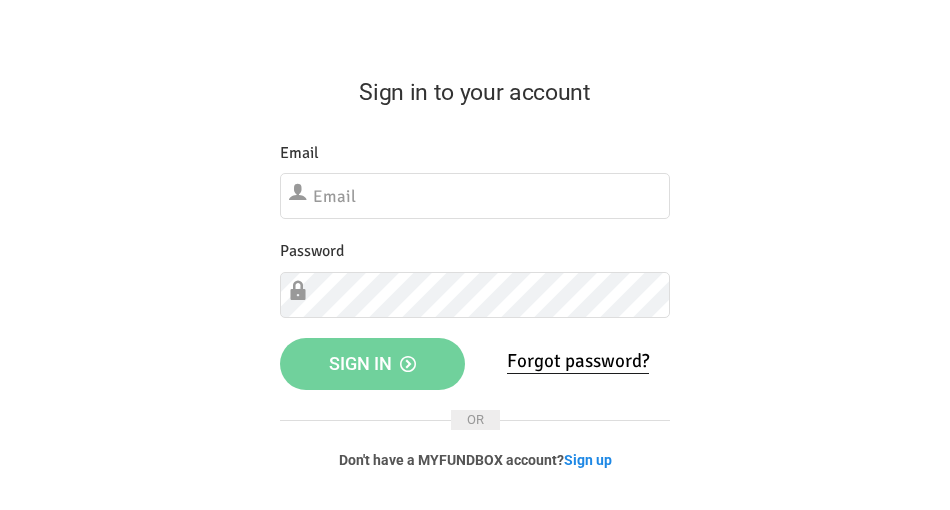 click on "Sign in to your account
Something Went Wrong.Please close the browser and open again
Your Donation information not found. Please try to login with your Email or Mobile Nr. used for donation
Sign Out
Delete Account
Sign in with Google Google
Login with Google
Login with Facebook
OR
Email" at bounding box center [475, 280] 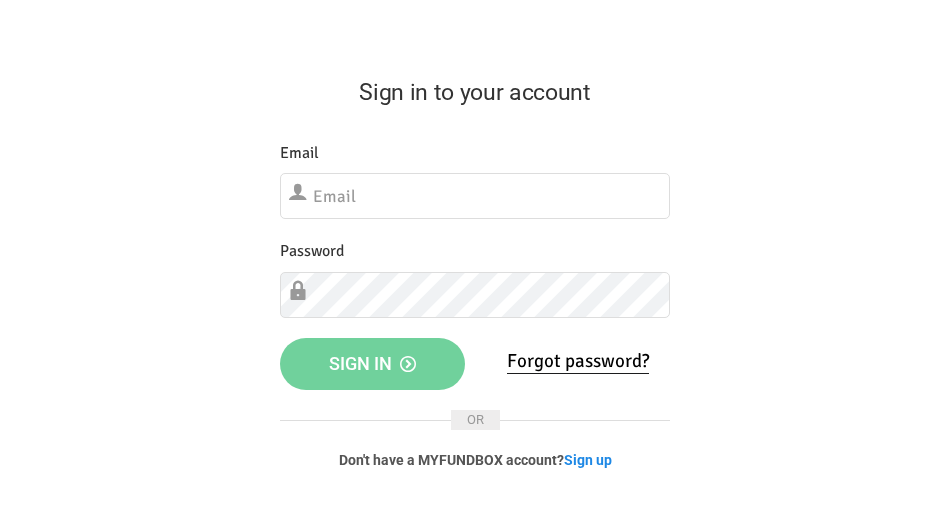 click on "Forgot password?" at bounding box center (578, 361) 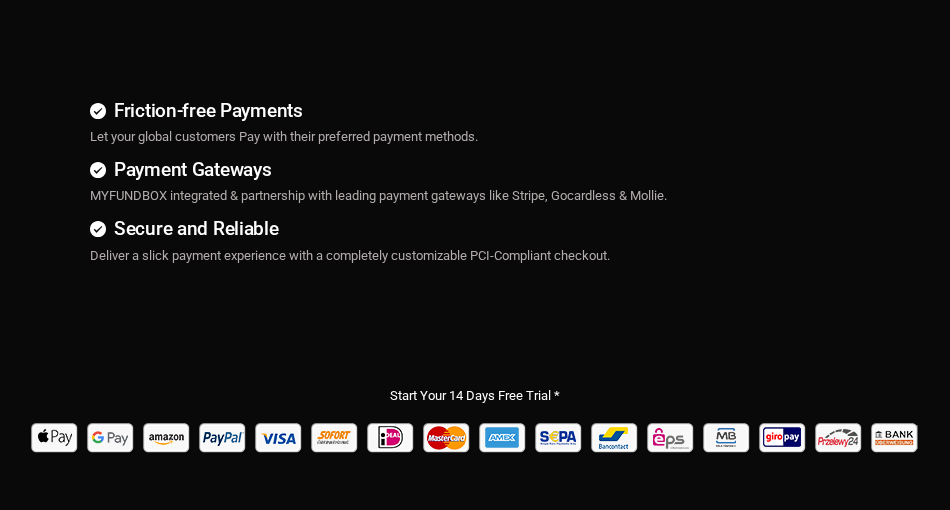 scroll, scrollTop: 1034, scrollLeft: 0, axis: vertical 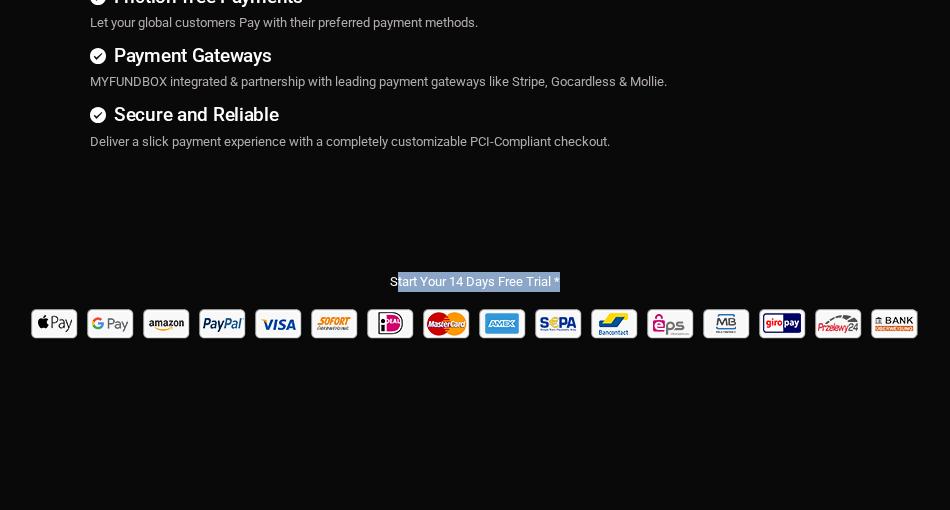 drag, startPoint x: 568, startPoint y: 279, endPoint x: 394, endPoint y: 280, distance: 174.00287 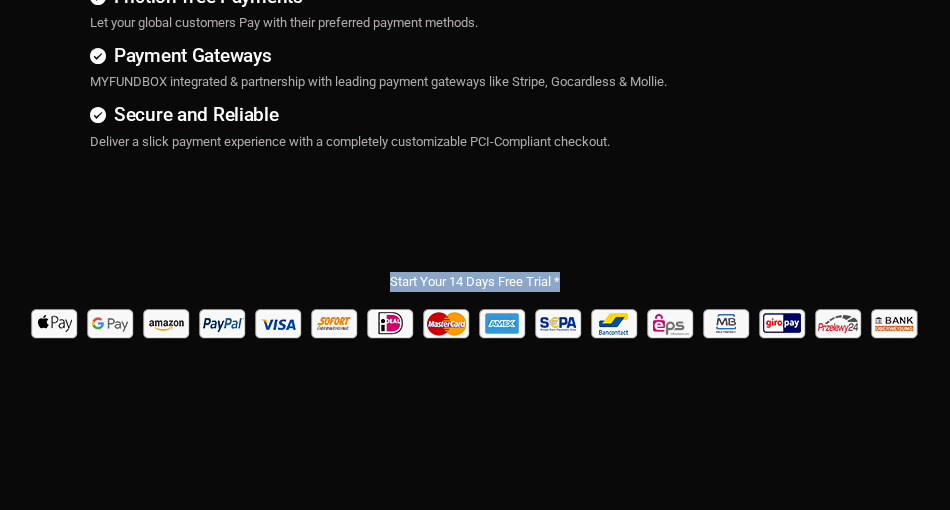 drag, startPoint x: 379, startPoint y: 278, endPoint x: 562, endPoint y: 278, distance: 183 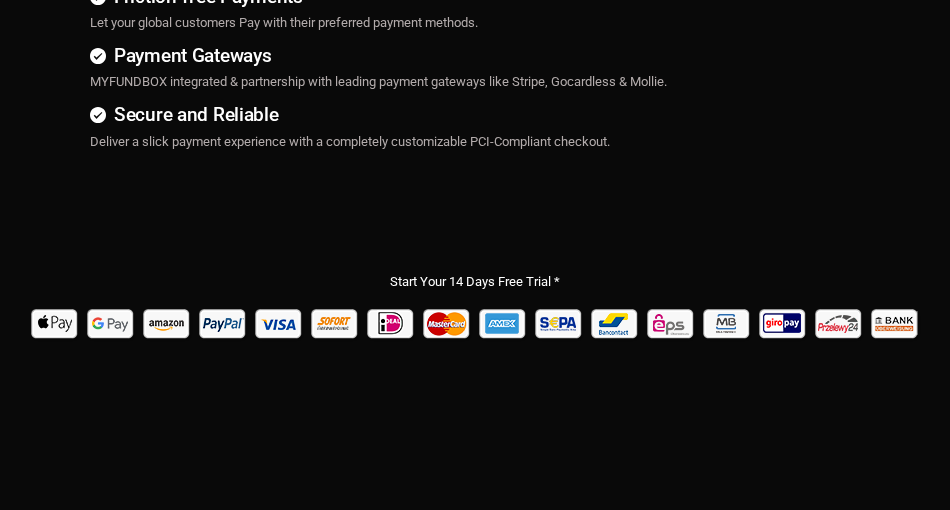 click on "Friction-free Payments
Let your global customers Pay with their preferred payment methods.
Payment Gateways
MYFUNDBOX integrated & partnership with leading payment gateways like Stripe, Gocardless & Mollie.
Secure and Reliable
Deliver a slick payment experience with a completely customizable PCI-Compliant checkout." at bounding box center (475, -2) 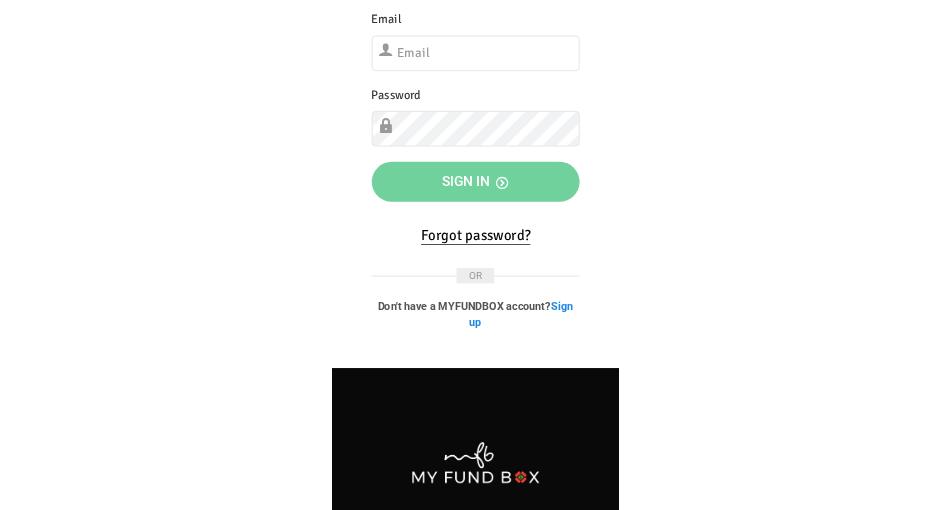 scroll, scrollTop: 0, scrollLeft: 0, axis: both 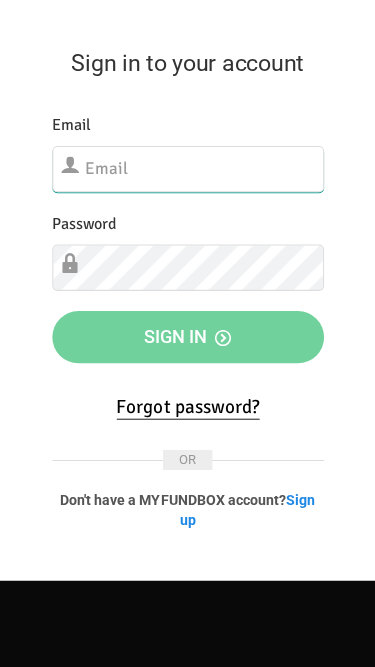 click at bounding box center [188, 168] 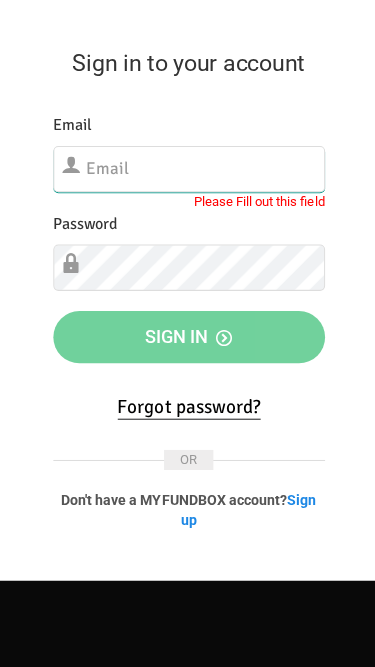 click at bounding box center (188, 168) 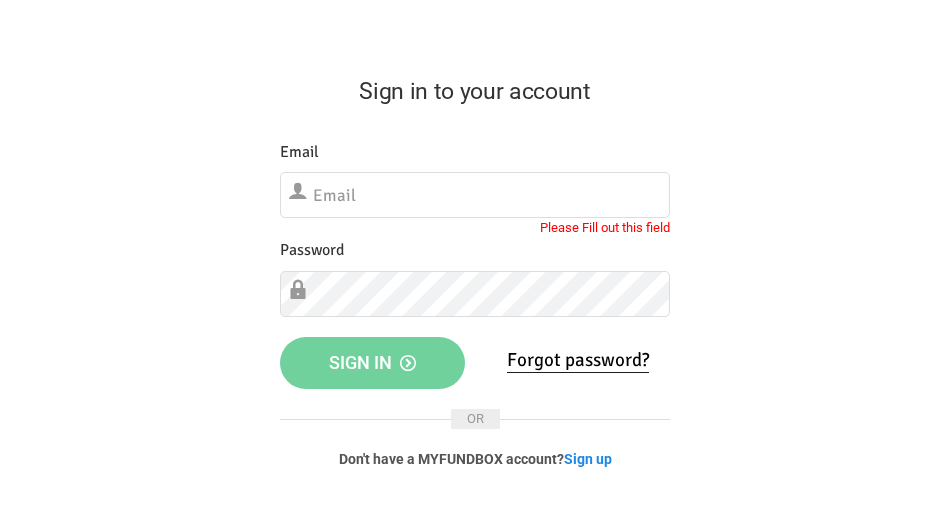 scroll, scrollTop: 0, scrollLeft: 0, axis: both 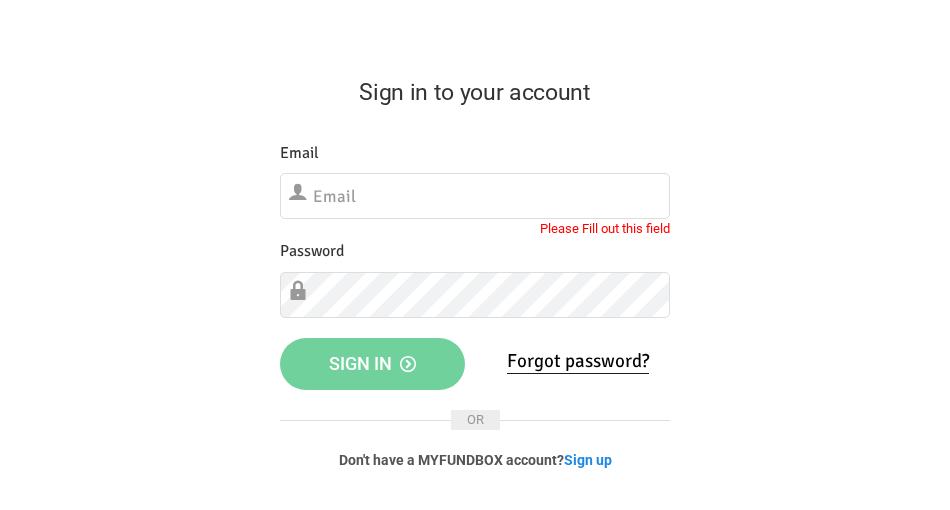 click on "Sign in to your account
Something Went Wrong.Please close the browser and open again
Your Donation information not found. Please try to login with your Email or Mobile Nr. used for donation
Sign Out
Delete Account
Sign in with Google Google
Login with Google
Login with Facebook
OR
Email" at bounding box center [475, 280] 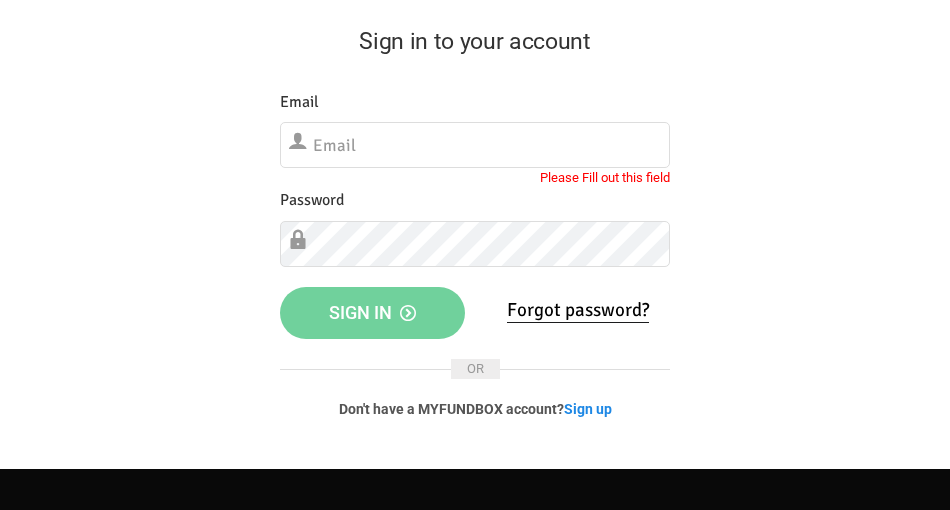 scroll, scrollTop: 200, scrollLeft: 0, axis: vertical 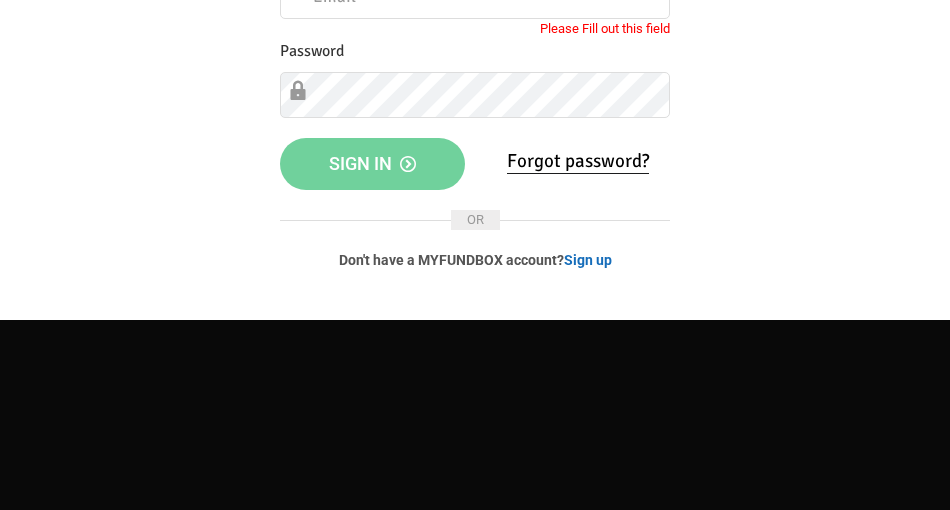 click on "Sign up" at bounding box center [588, 260] 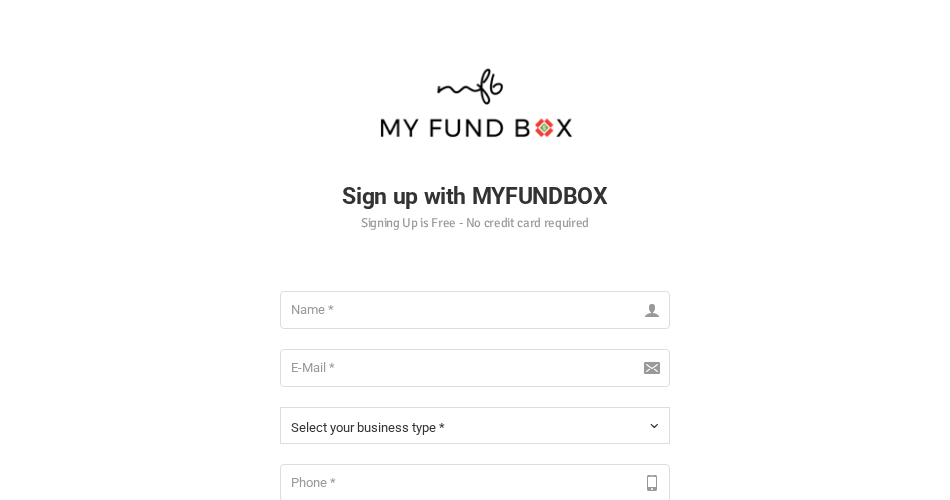 scroll, scrollTop: 0, scrollLeft: 0, axis: both 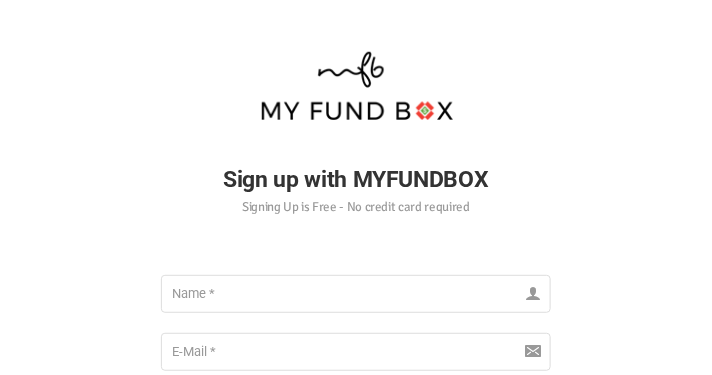 click on "Sign up with MYFUNDBOX Signing Up is Free - No credit card required" at bounding box center (356, 146) 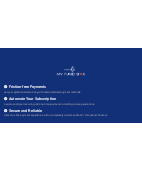 scroll, scrollTop: 700, scrollLeft: 0, axis: vertical 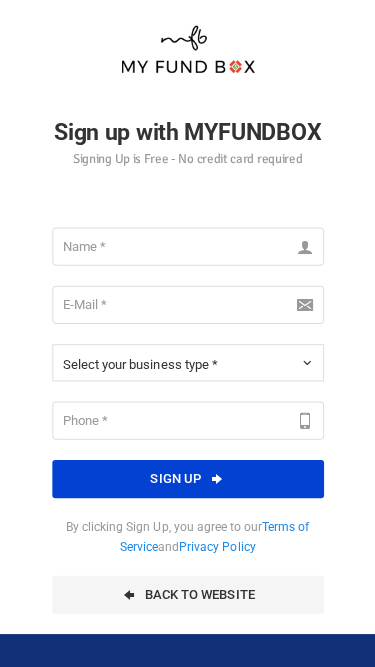 click on "Sign up with MYFUNDBOX Signing Up is Free - No credit card required" at bounding box center [188, 139] 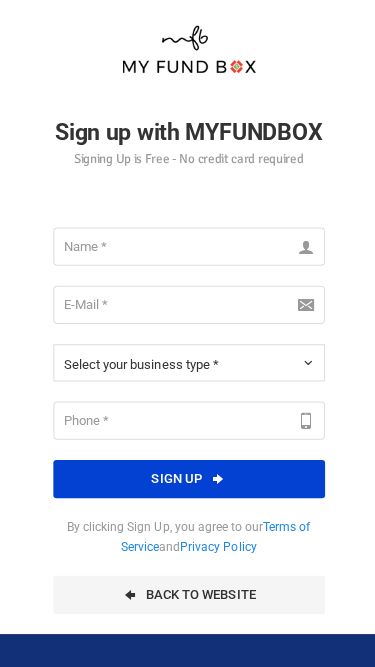 click on "Signing Up is Free - No credit card required" at bounding box center (188, 158) 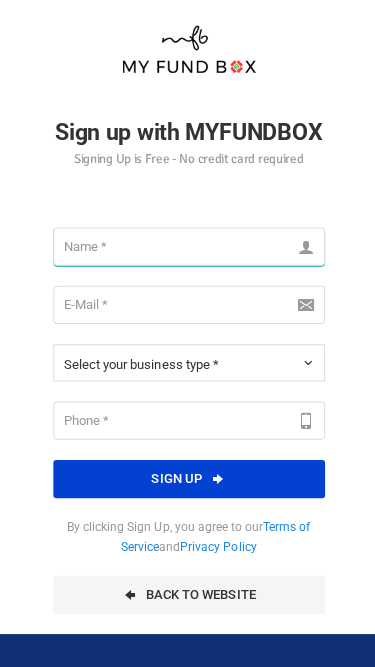 click at bounding box center (188, 245) 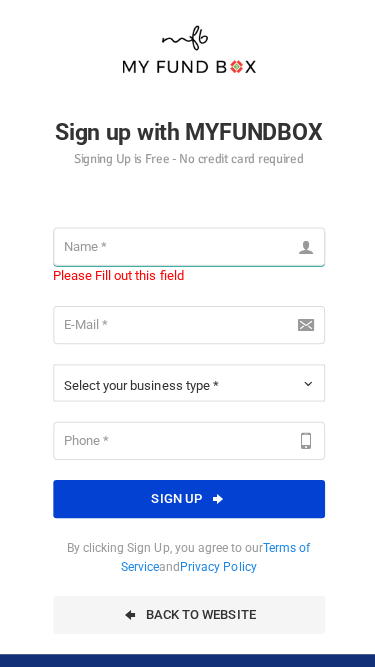 click at bounding box center [188, 245] 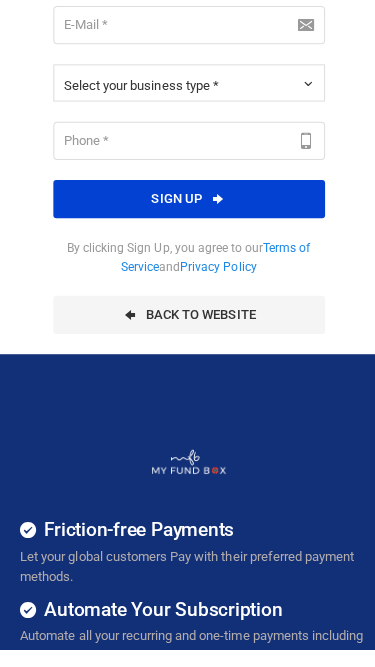 scroll, scrollTop: 199, scrollLeft: 0, axis: vertical 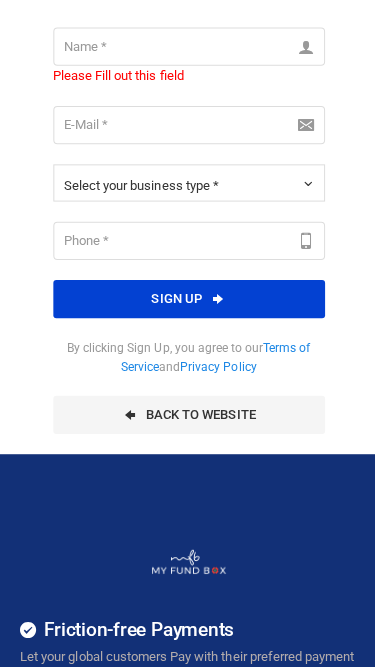 click at bounding box center (304, 182) 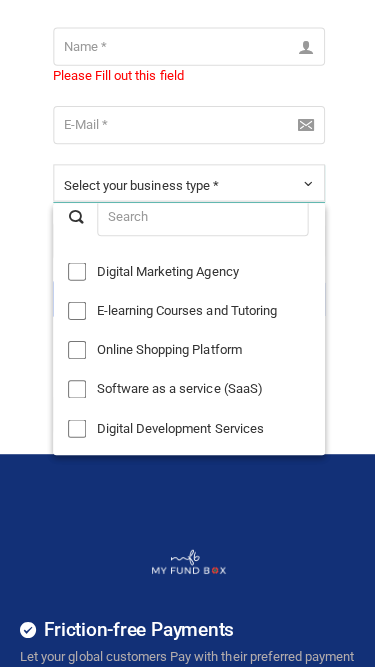 scroll, scrollTop: 0, scrollLeft: 0, axis: both 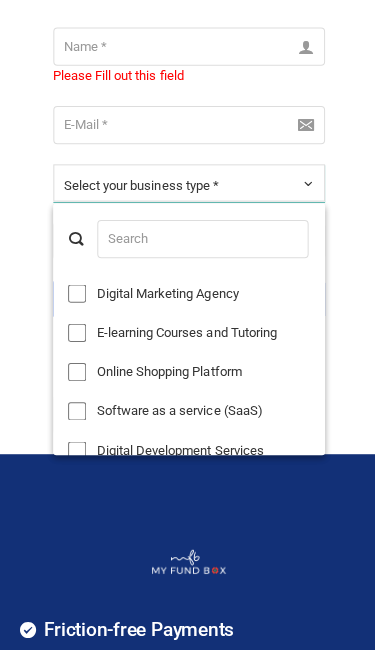 click on "Sign up with MYFUNDBOX Signing Up is Free - No credit card required
Please Fill out this field
Enter valid Email Address
Please enter your registered business/professional email.
Please enter your registered business/professional email.
The email provided is a disposable email.
Enter valid Email Address
Maximum limit reached
Fundraising CRM
Subscription Billing
Affiliate
Fundraising CRM
Subscription Billing
Digital Marketing Agency
E-learning Courses and Tutoring
Online Shopping Platform
Software as a service (SaaS)
Digital Development Services" at bounding box center [187, 156] 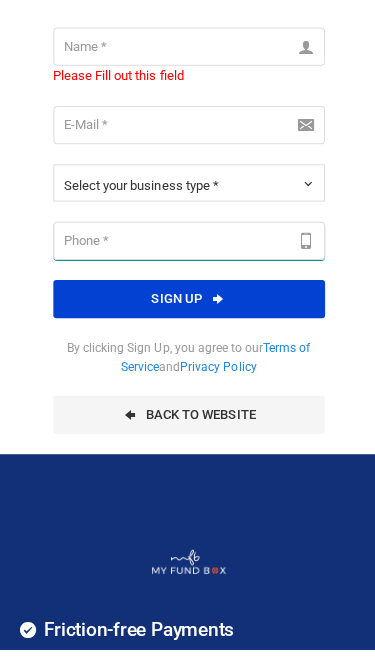 click at bounding box center [188, 261] 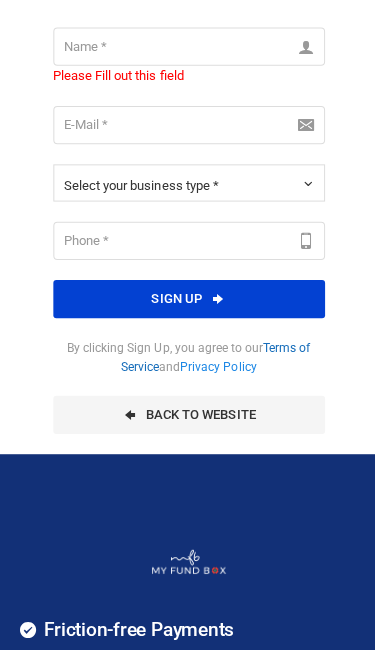 click on "Terms of Service" at bounding box center (214, 376) 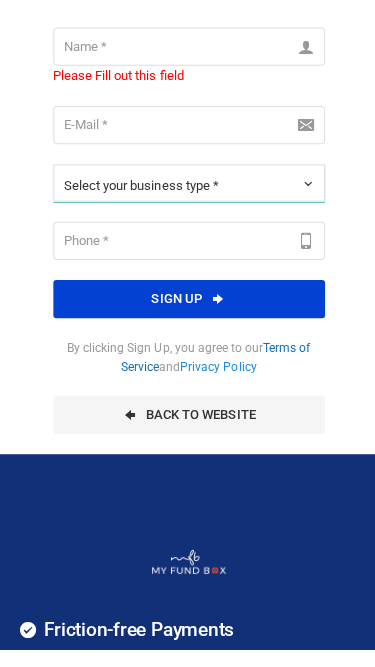 click at bounding box center [304, 204] 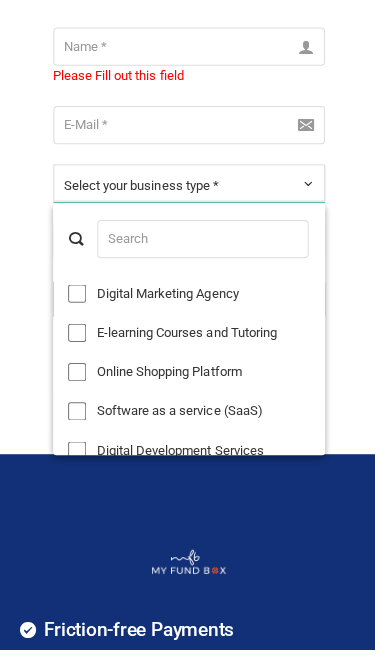 click at bounding box center [304, 204] 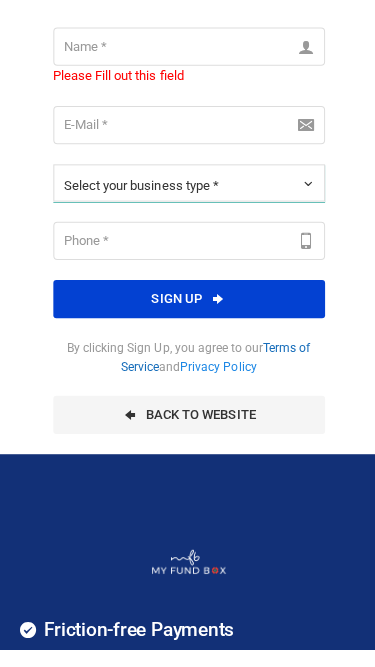 type 